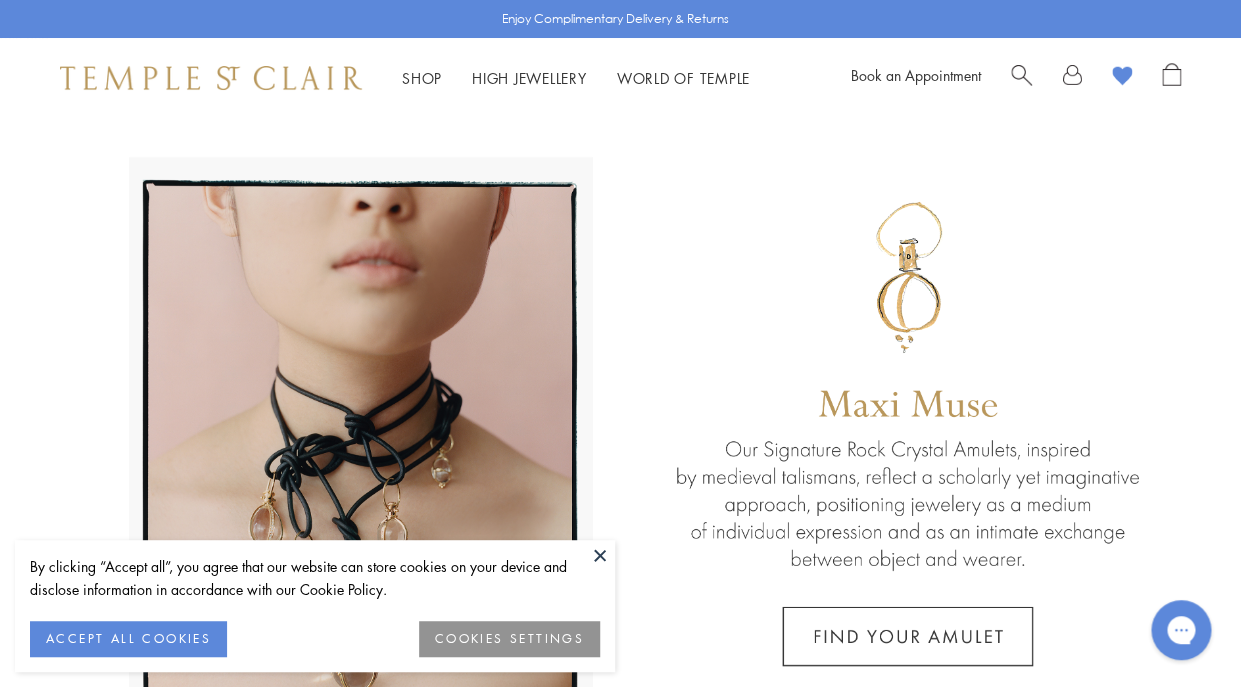 scroll, scrollTop: 0, scrollLeft: 0, axis: both 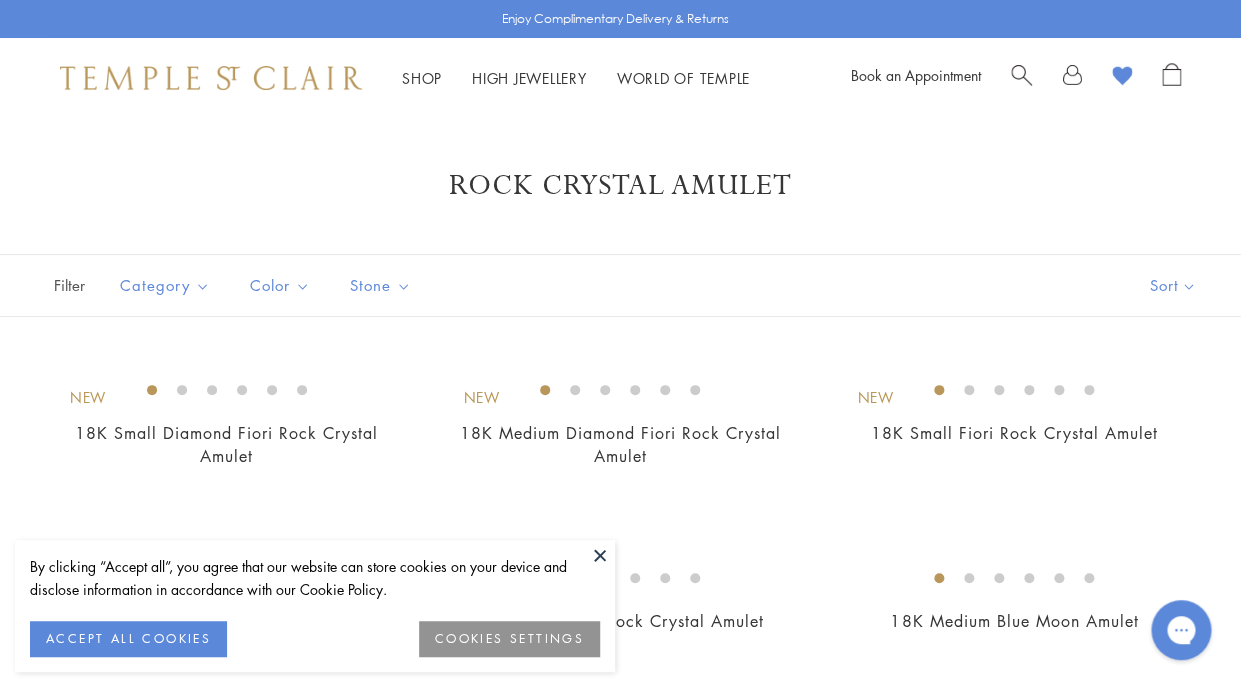 click at bounding box center (600, 555) 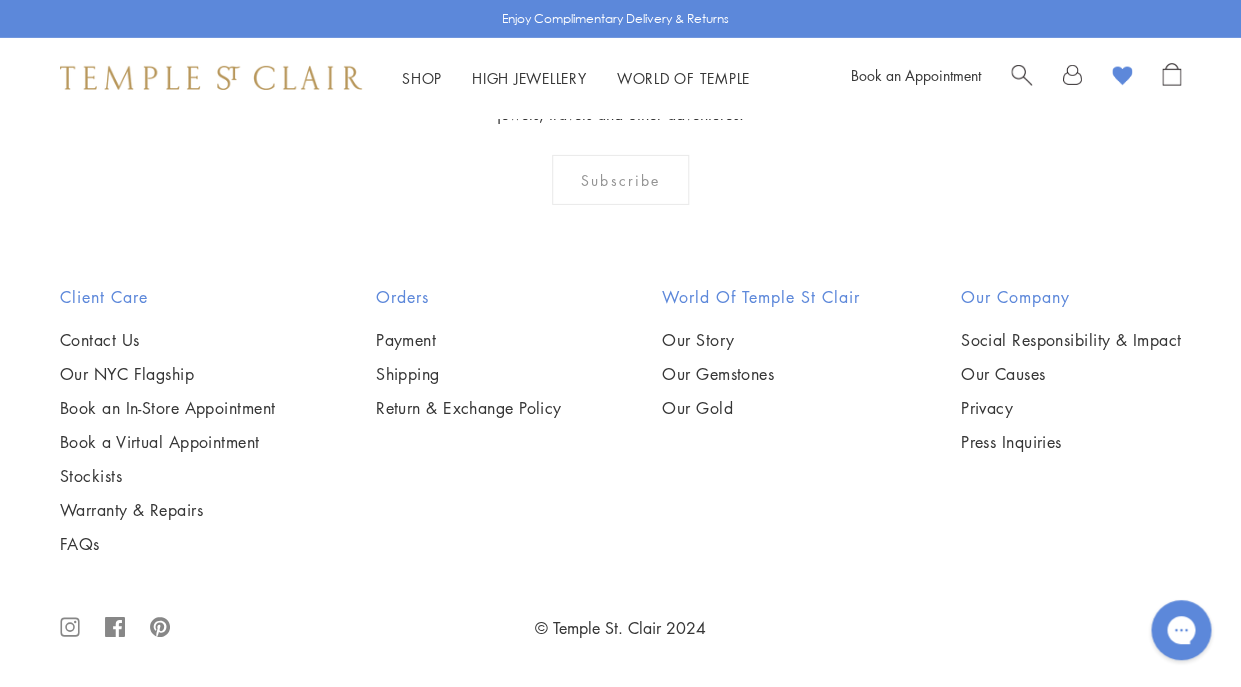 scroll, scrollTop: 9964, scrollLeft: 0, axis: vertical 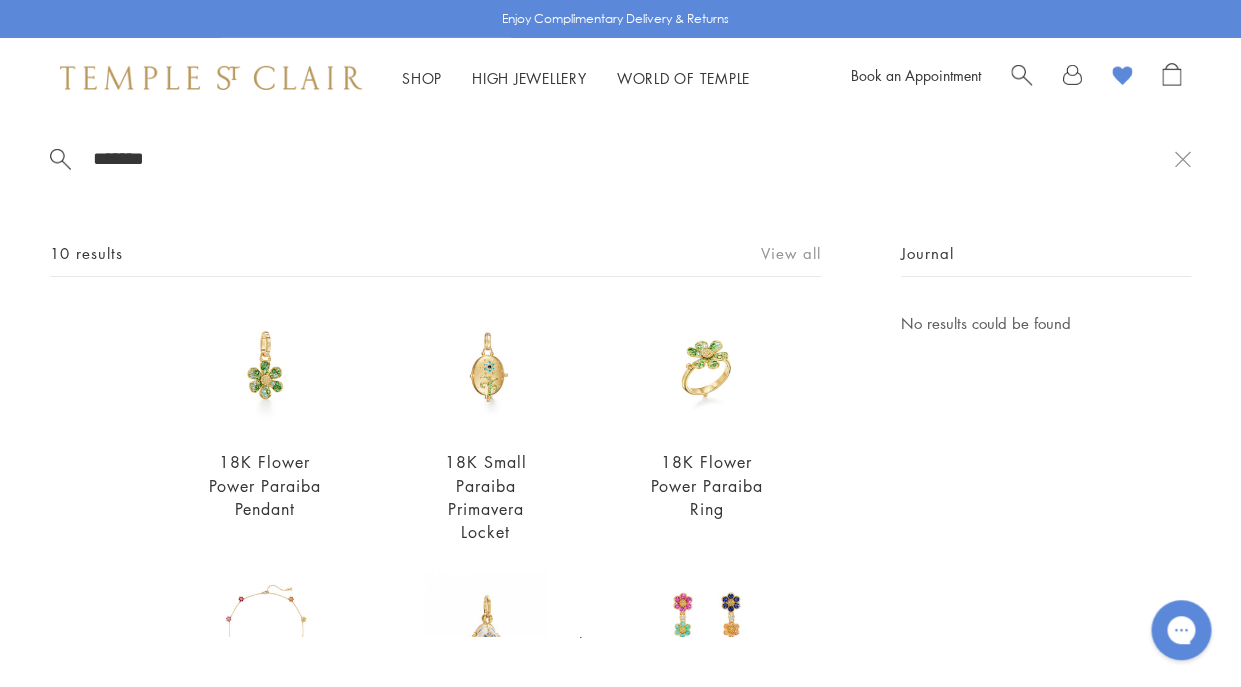 type on "*******" 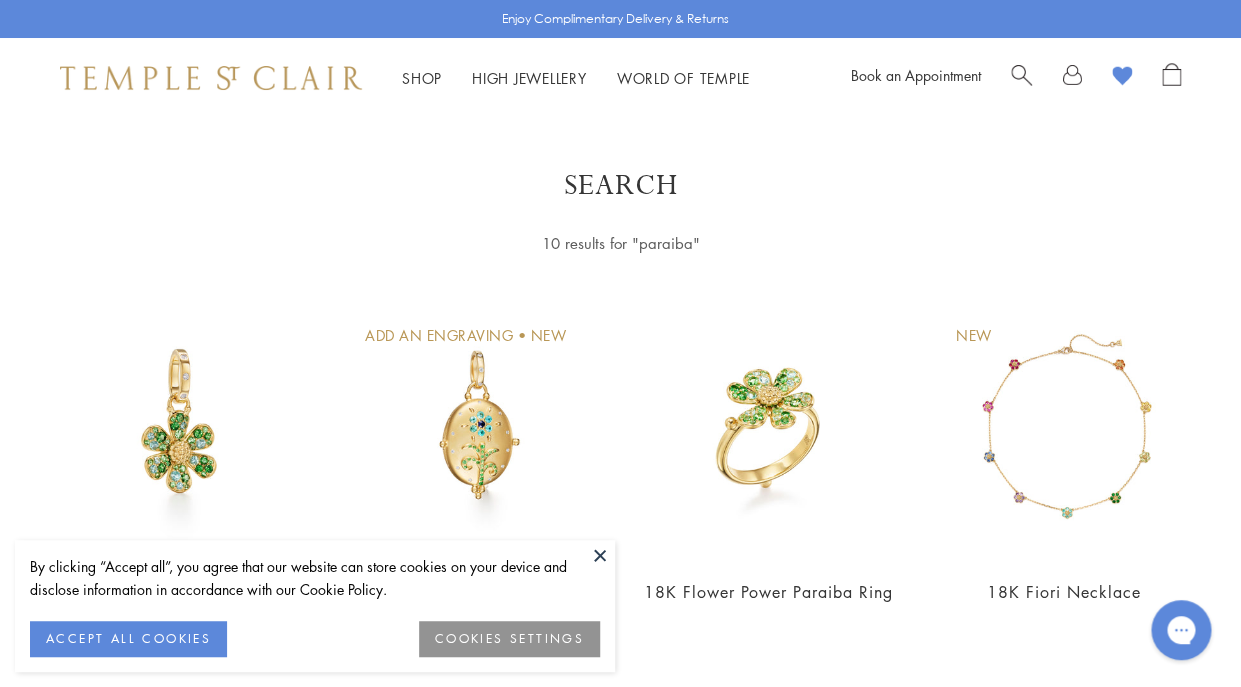 scroll, scrollTop: 0, scrollLeft: 0, axis: both 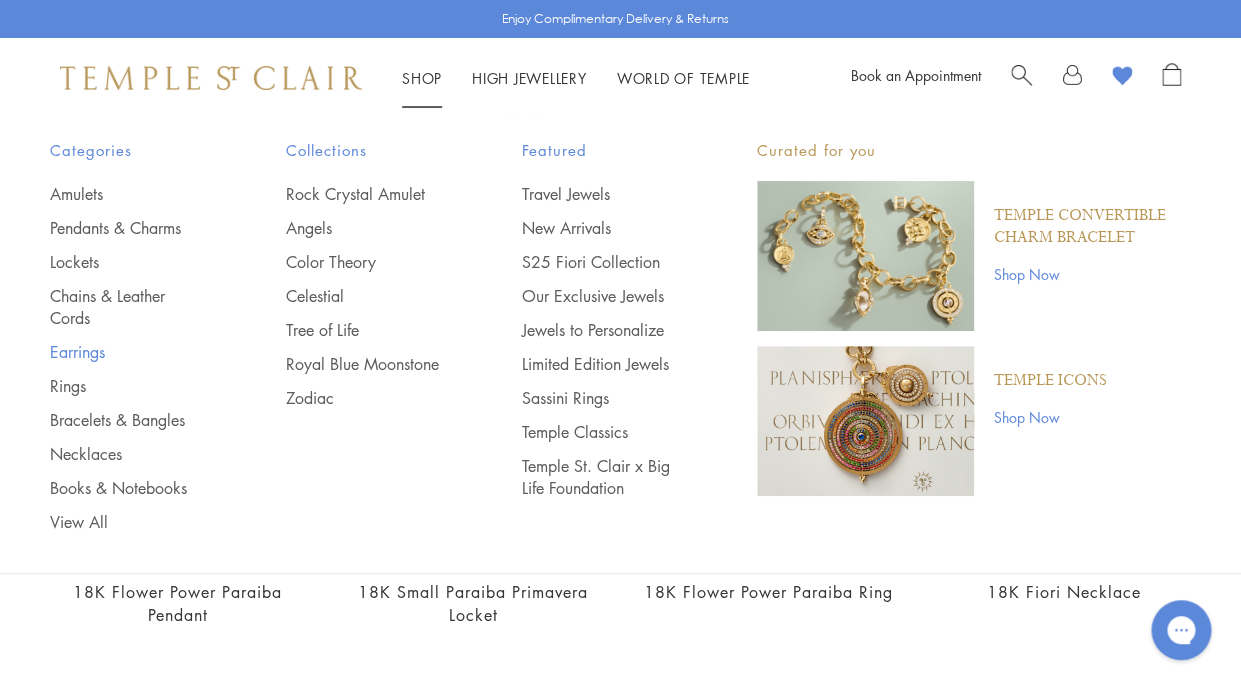 click on "Earrings" at bounding box center (128, 352) 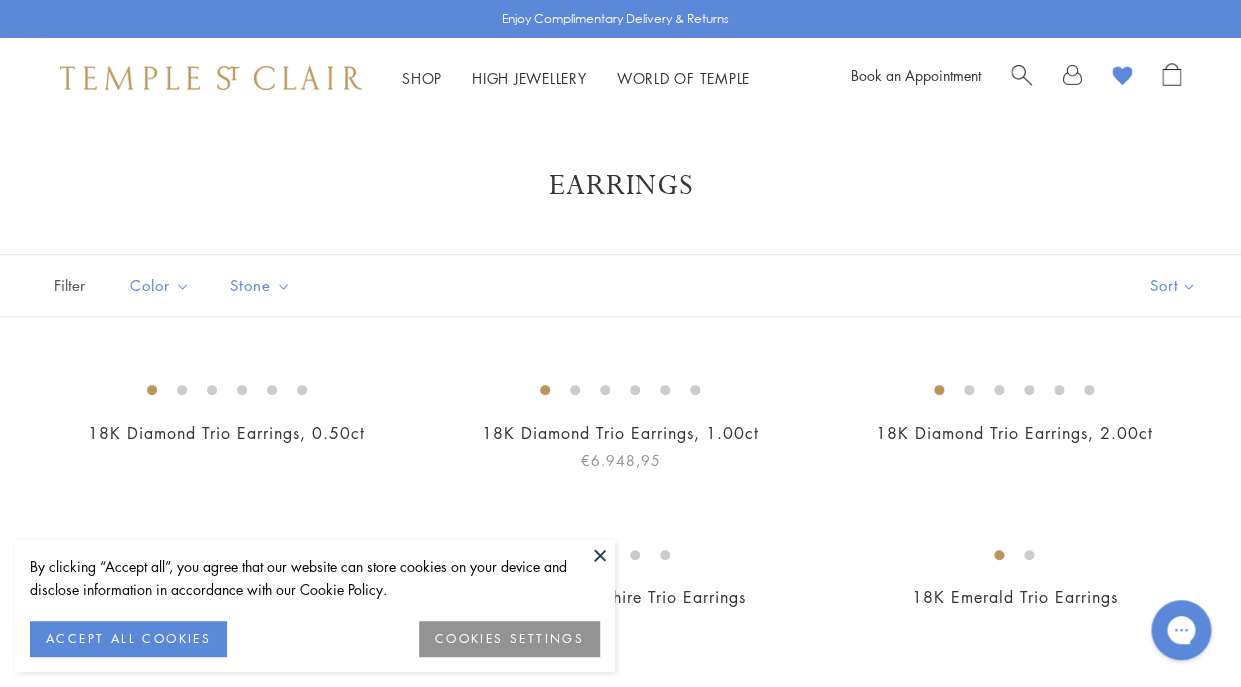 scroll, scrollTop: 0, scrollLeft: 0, axis: both 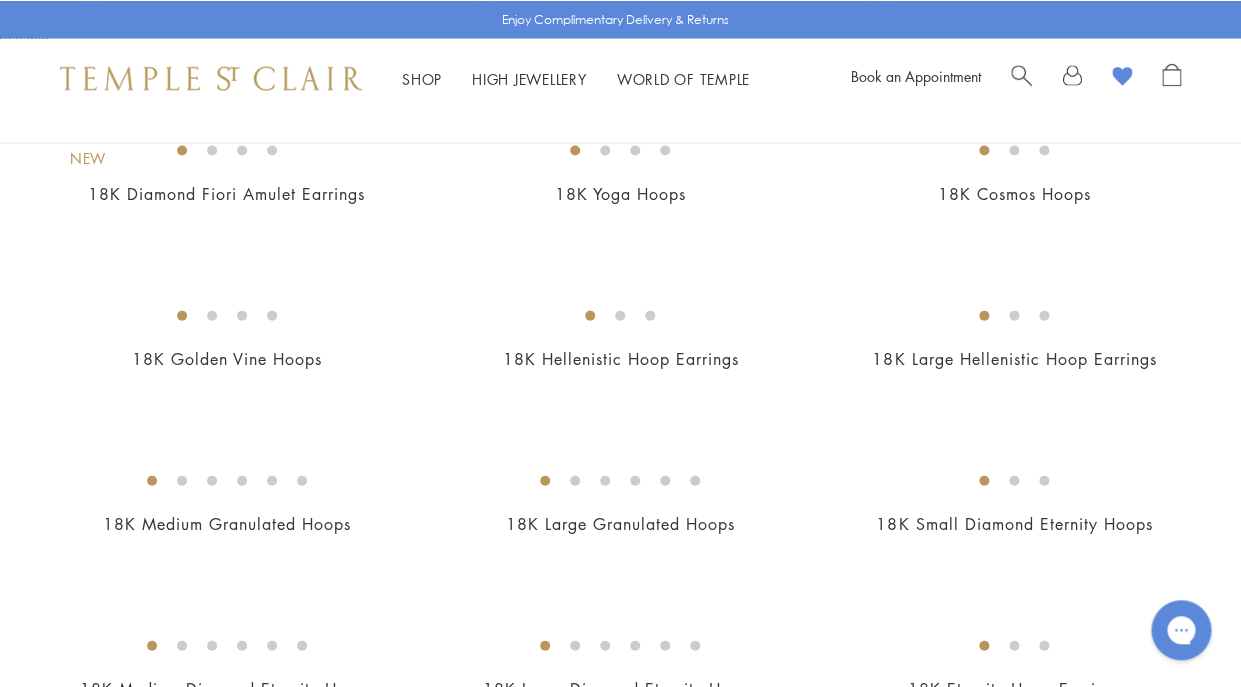 click at bounding box center [0, 0] 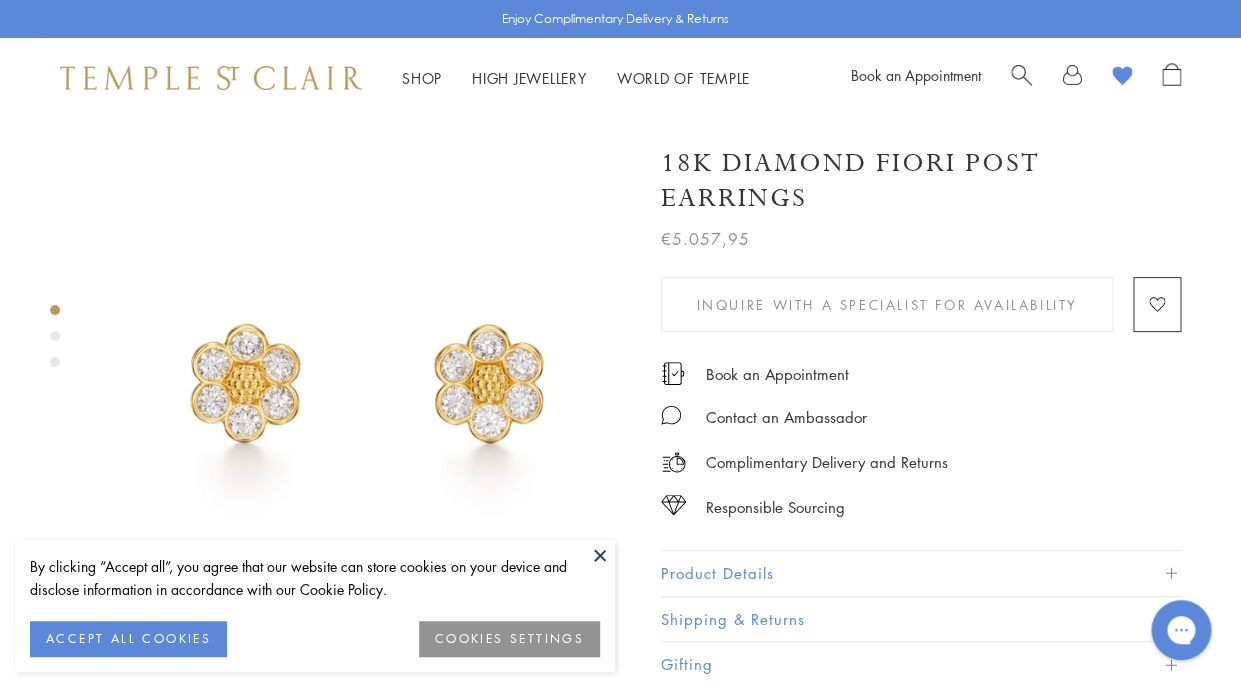 scroll, scrollTop: 0, scrollLeft: 0, axis: both 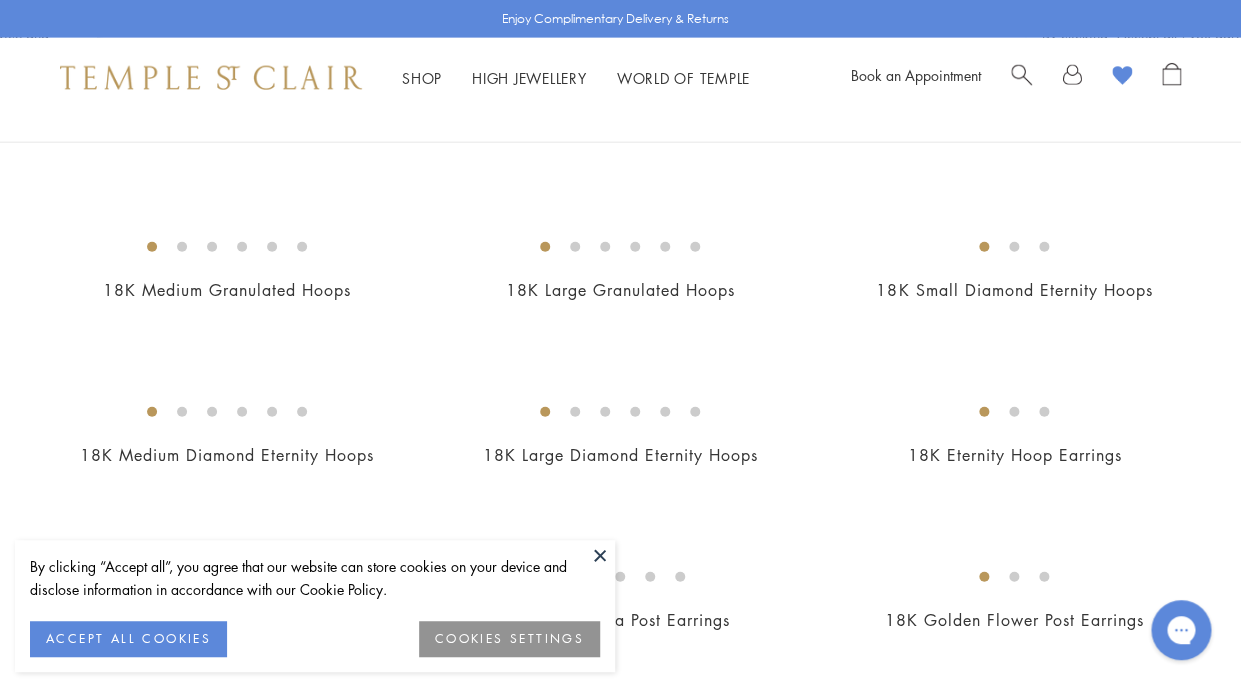 click at bounding box center (600, 555) 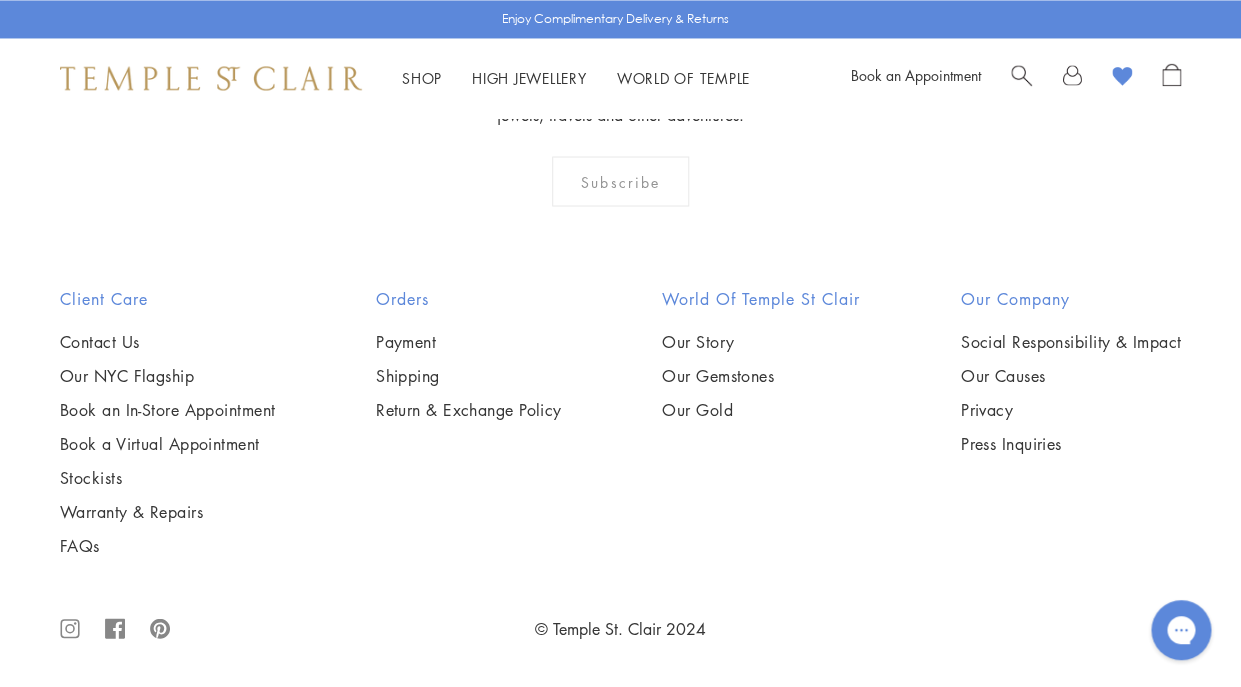 scroll, scrollTop: 8576, scrollLeft: 0, axis: vertical 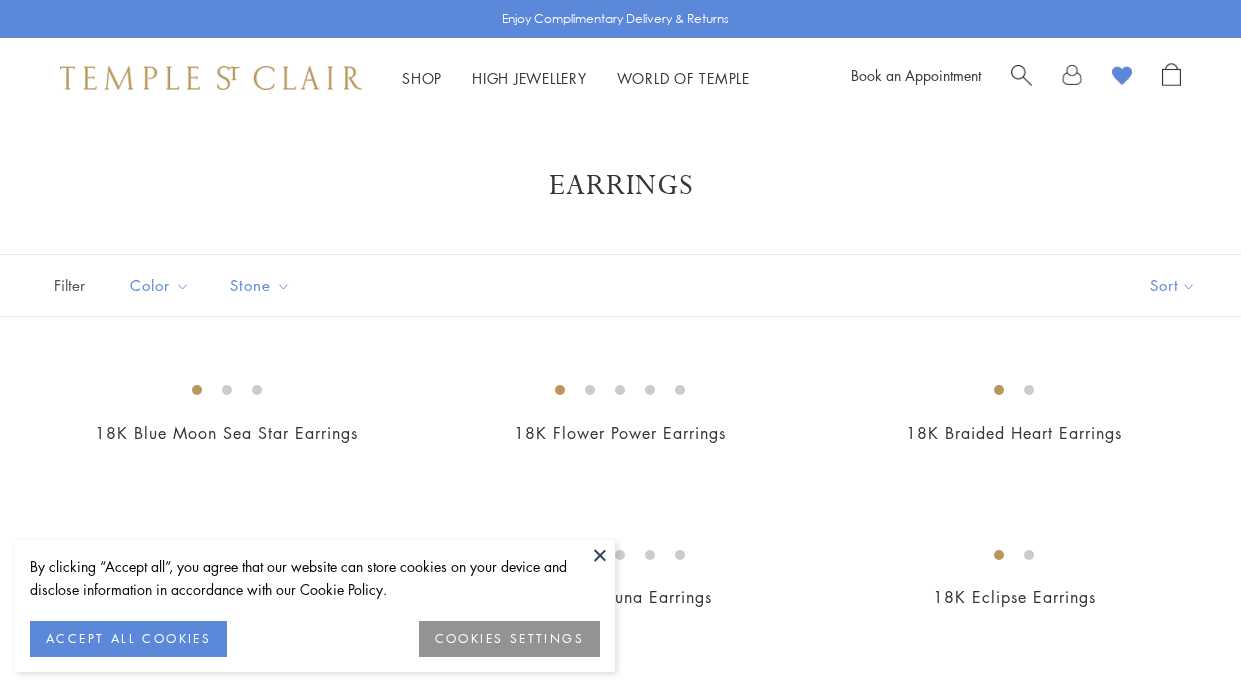 click at bounding box center (600, 555) 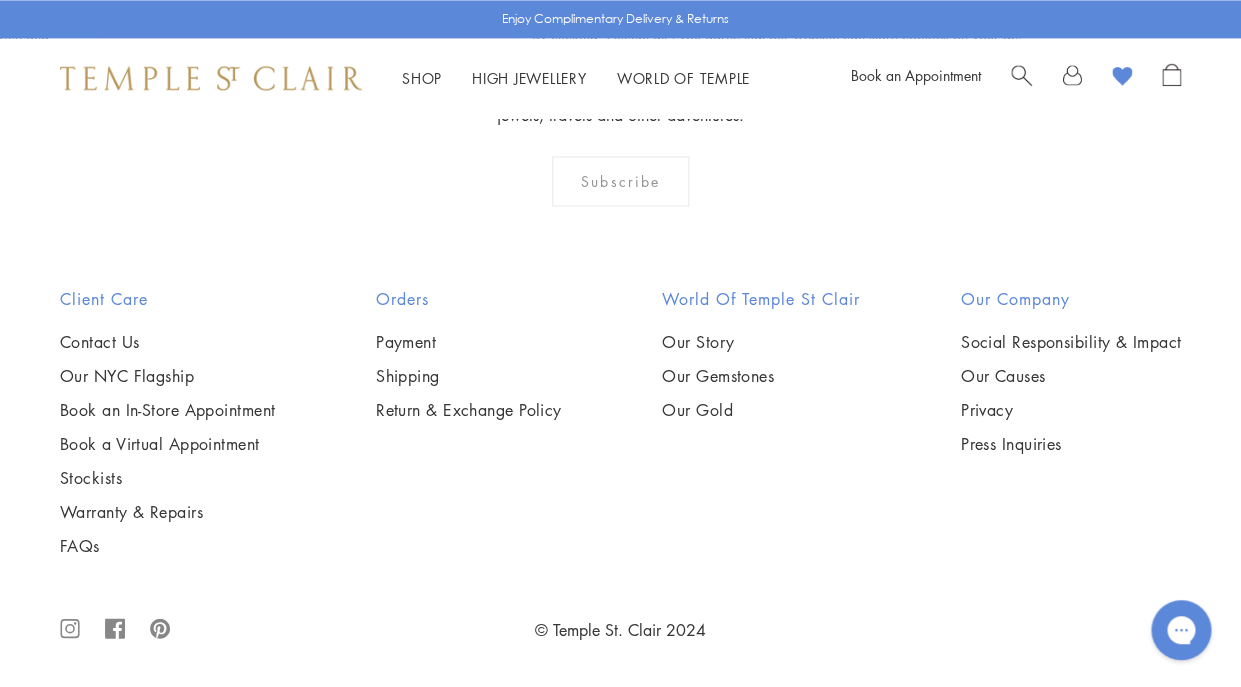 scroll, scrollTop: 8285, scrollLeft: 0, axis: vertical 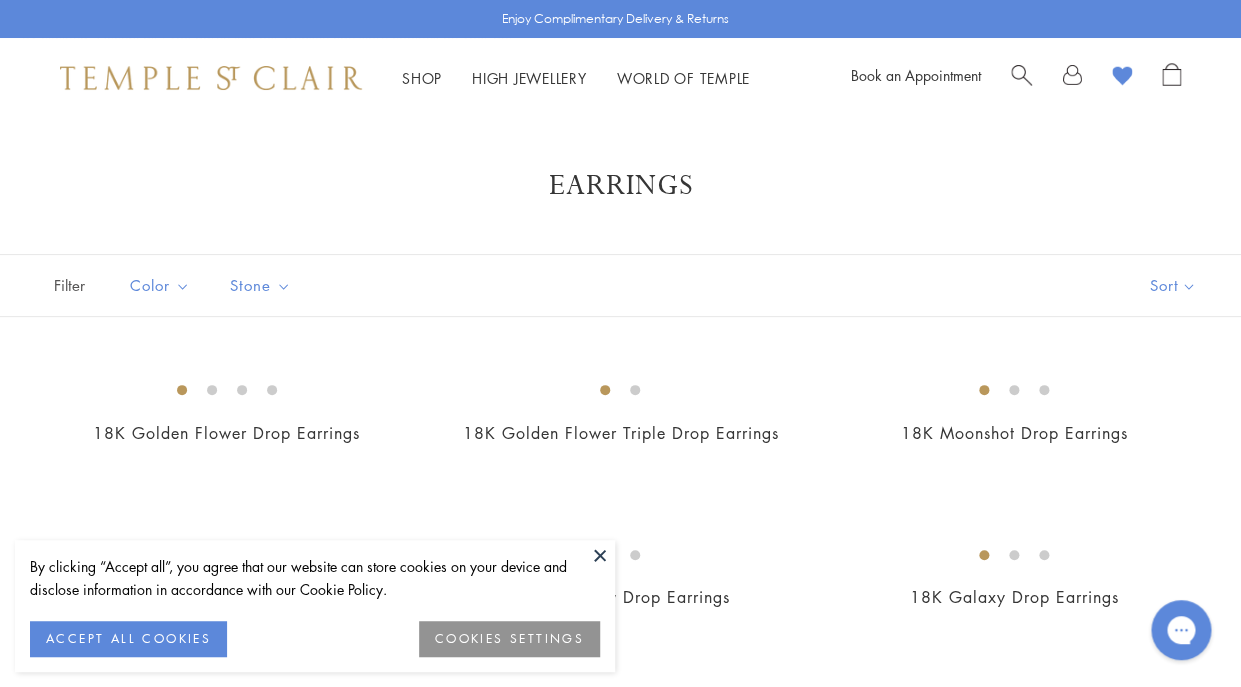 click at bounding box center (600, 555) 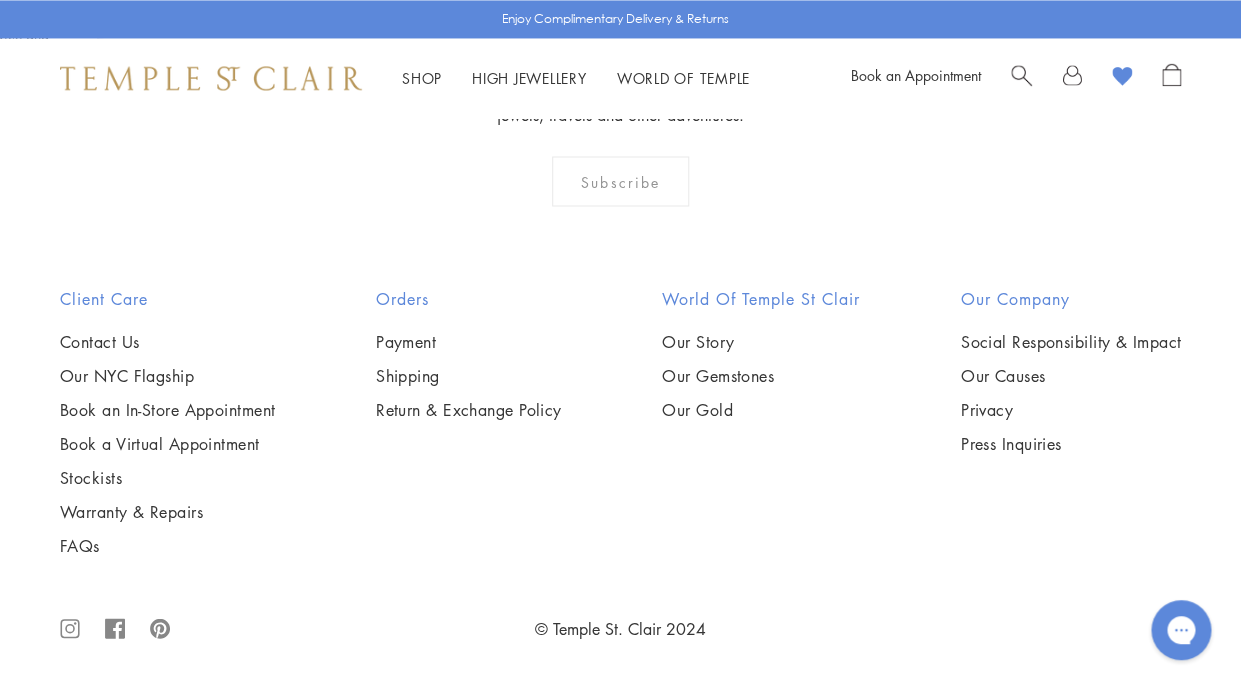 scroll, scrollTop: 0, scrollLeft: 0, axis: both 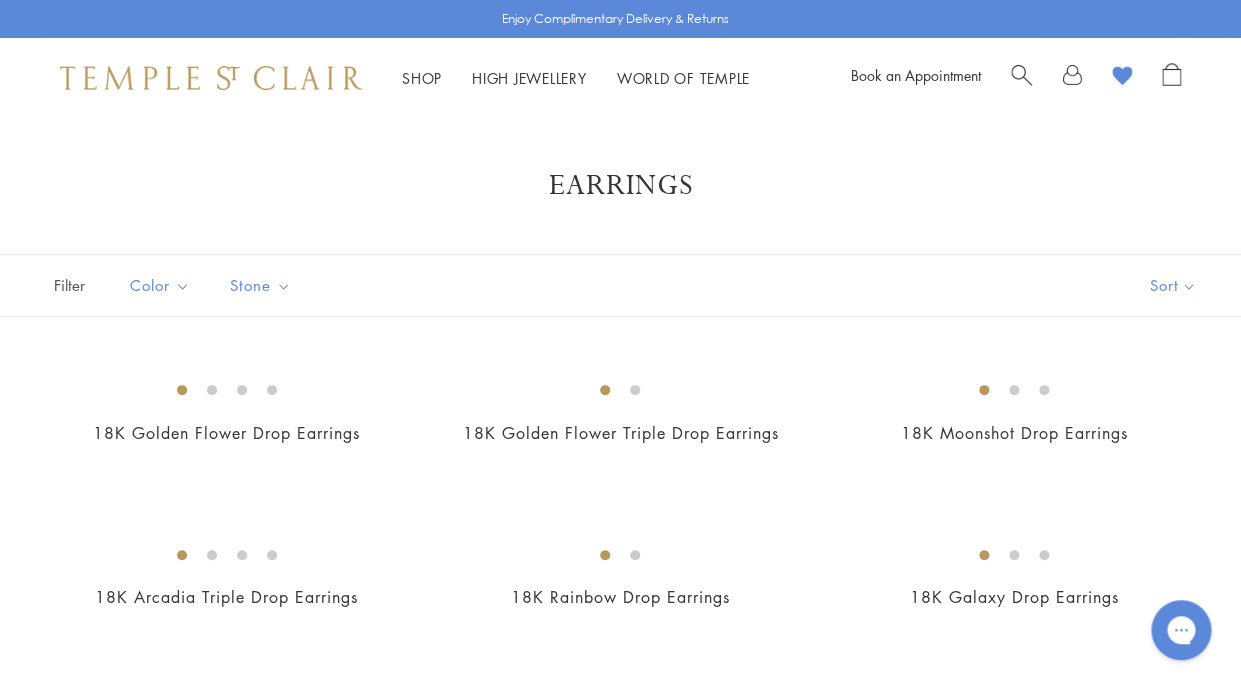 click at bounding box center (211, 78) 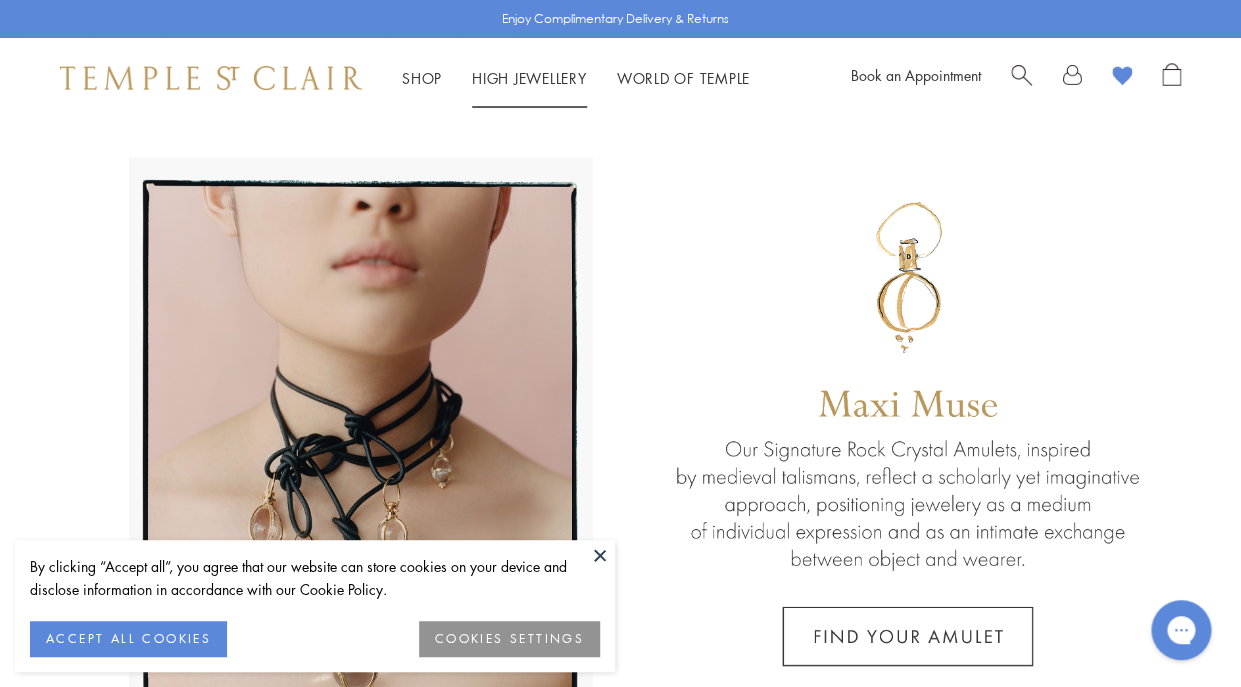 scroll, scrollTop: 0, scrollLeft: 0, axis: both 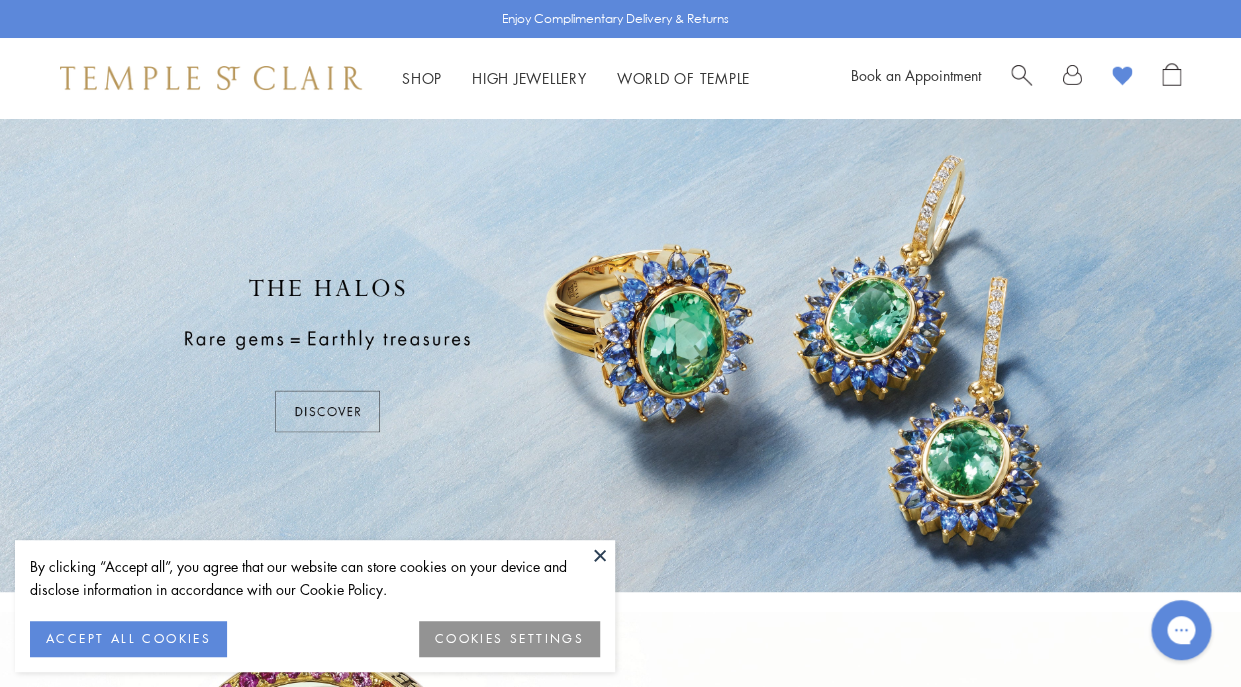 click at bounding box center (600, 555) 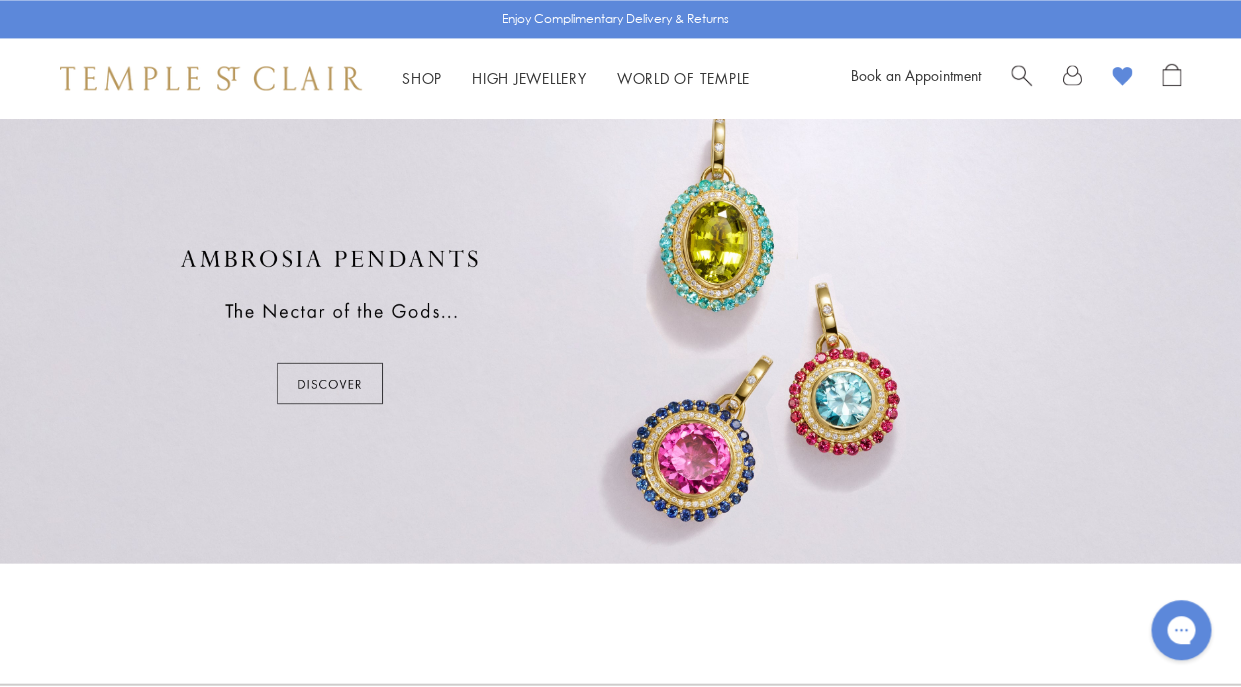scroll, scrollTop: 330, scrollLeft: 0, axis: vertical 